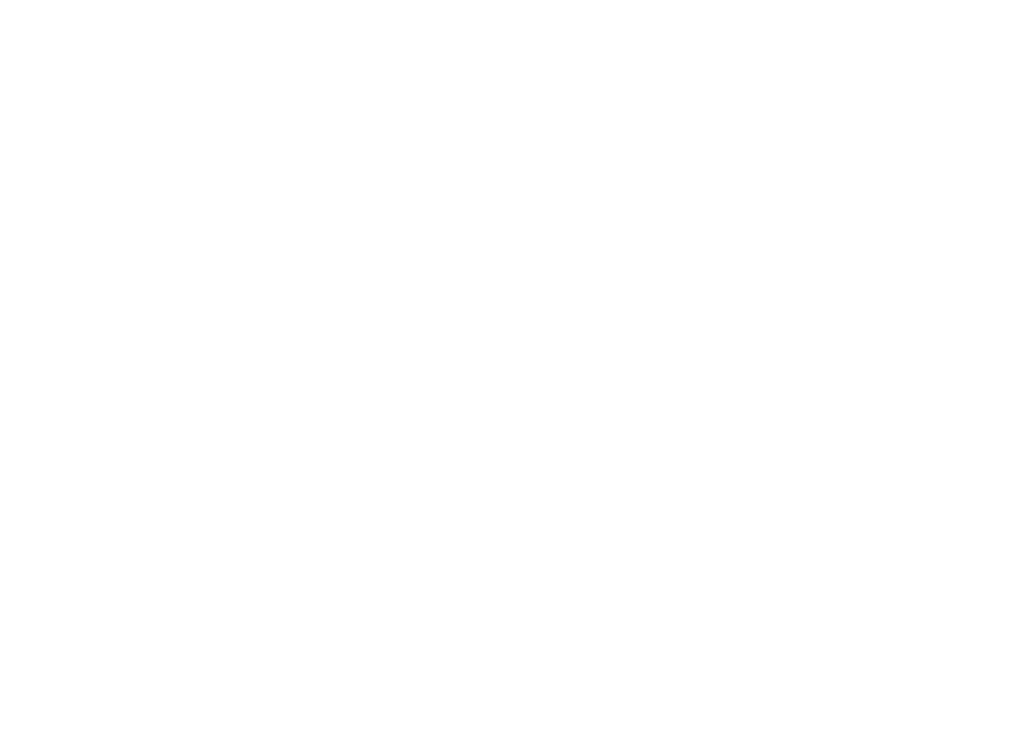 scroll, scrollTop: 0, scrollLeft: 0, axis: both 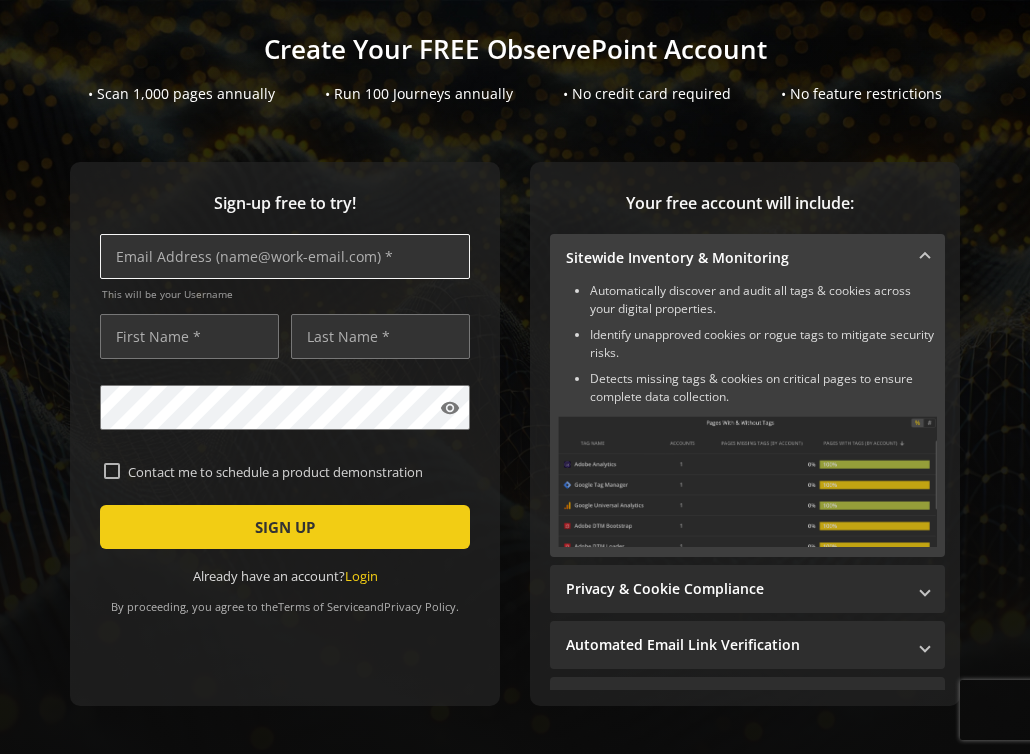 click at bounding box center (285, 256) 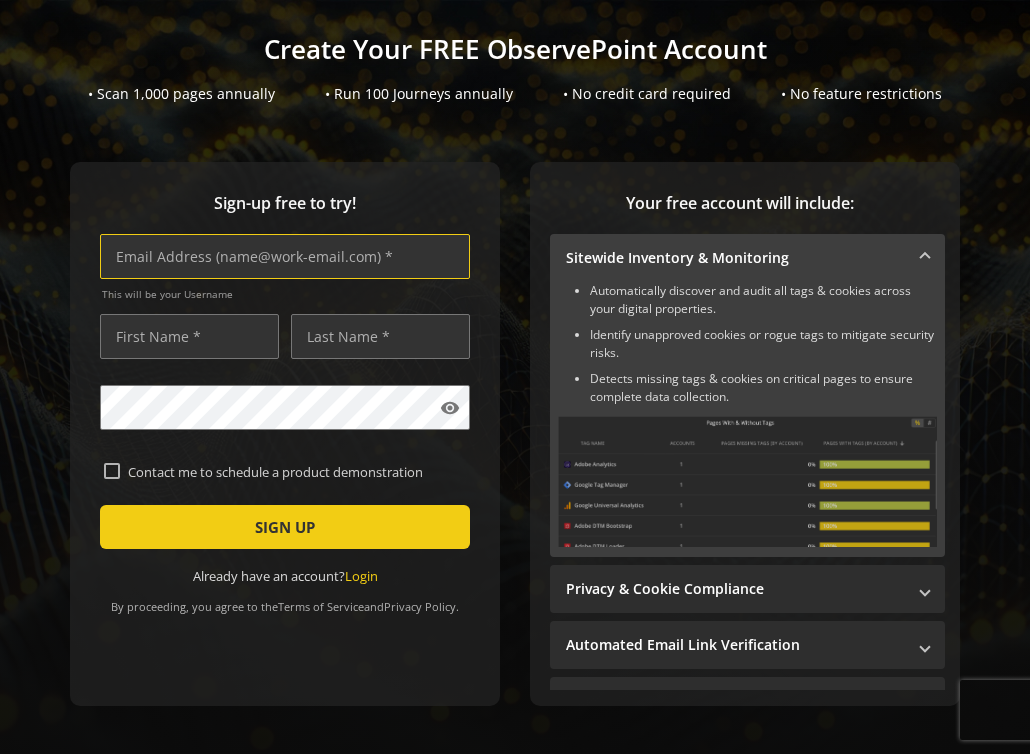 type on "[EMAIL]" 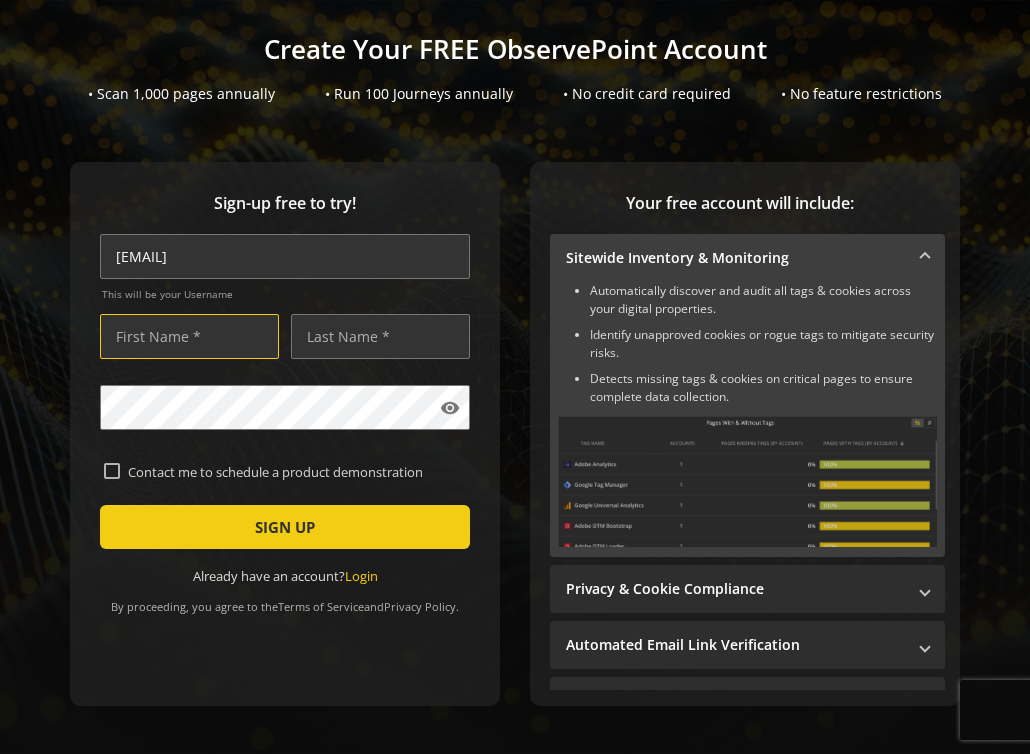 type on "[FIRST]" 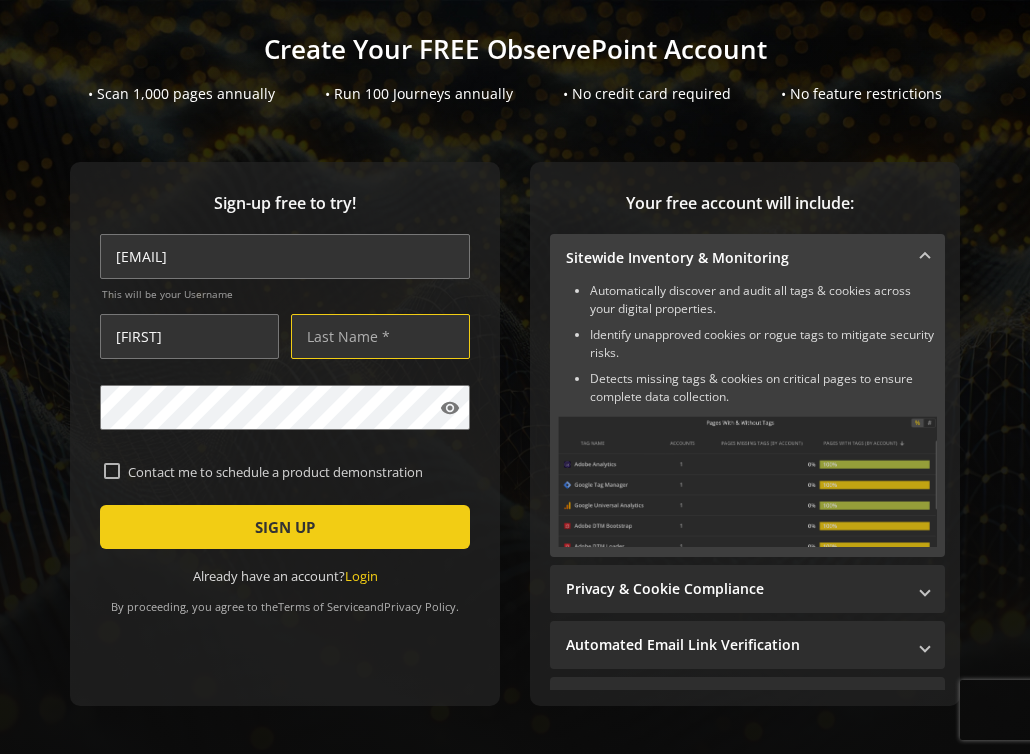 type on "[LAST]" 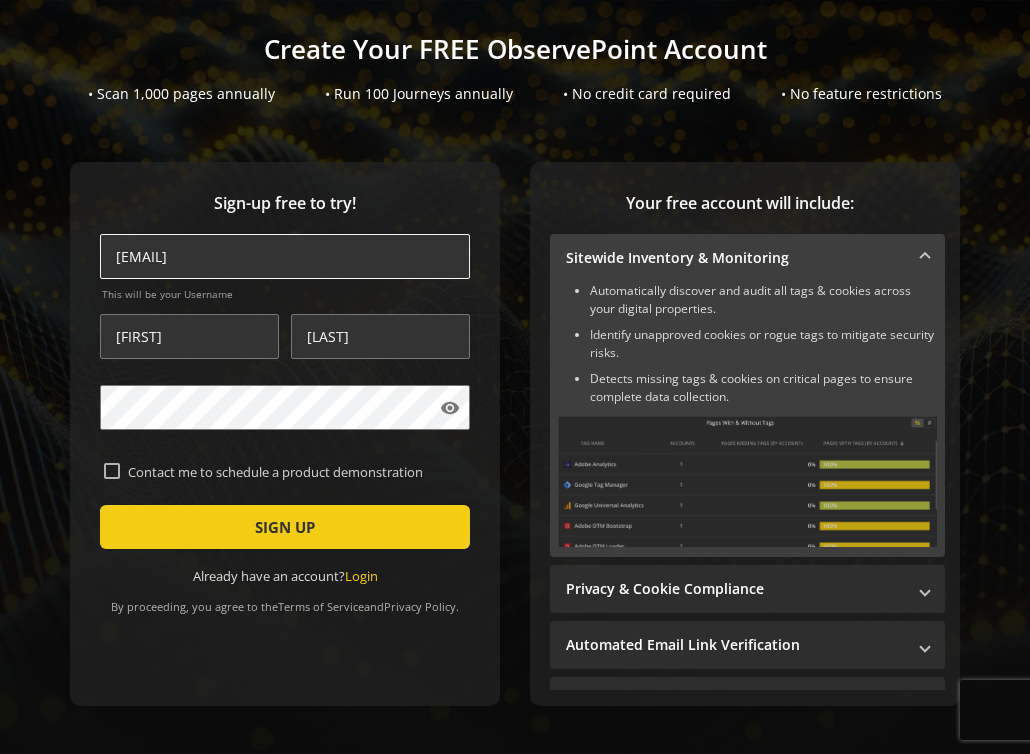 click on "[EMAIL]" at bounding box center (285, 256) 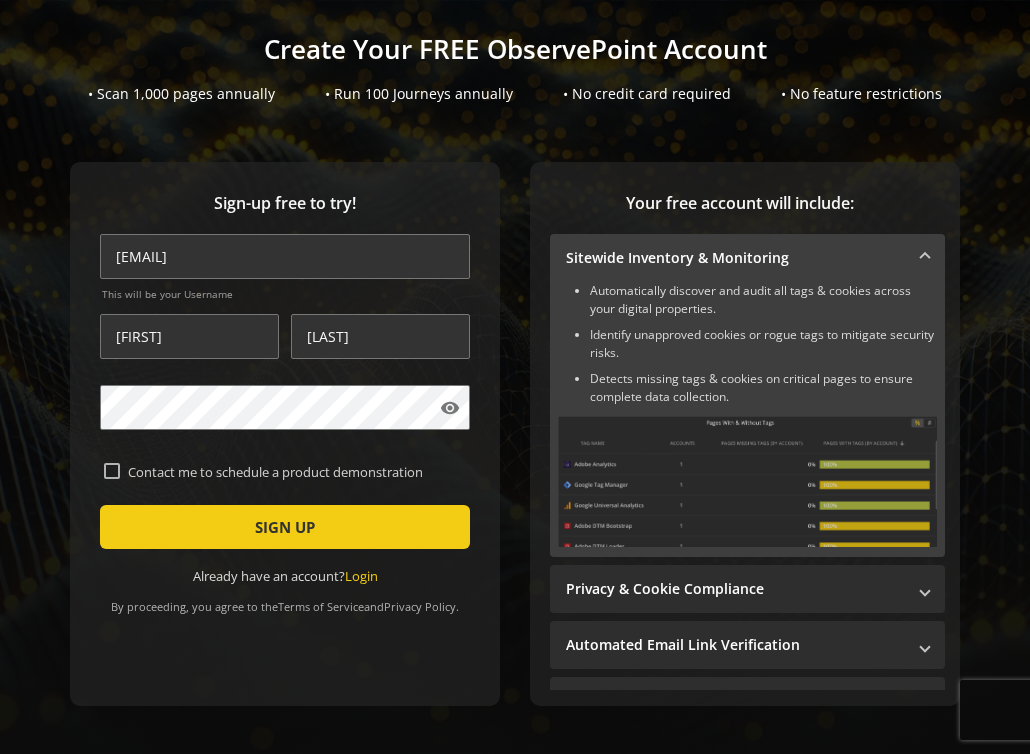 click on "Already have an account?  Login" at bounding box center [285, 576] 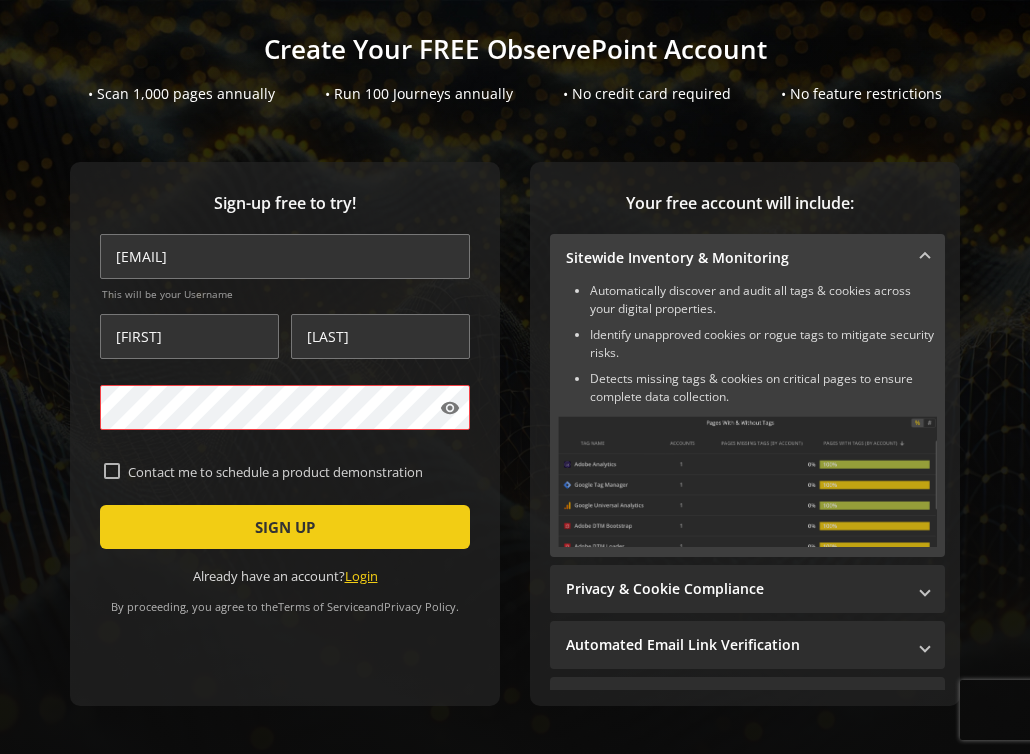 click on "Login" at bounding box center (361, 576) 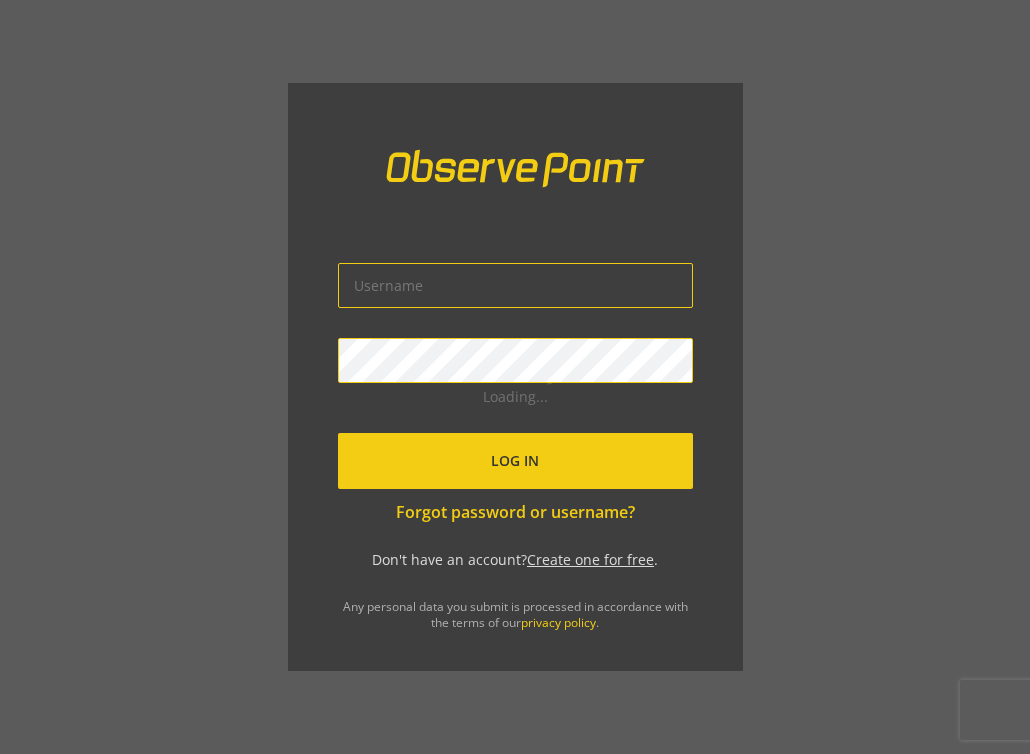 type on "[EMAIL]" 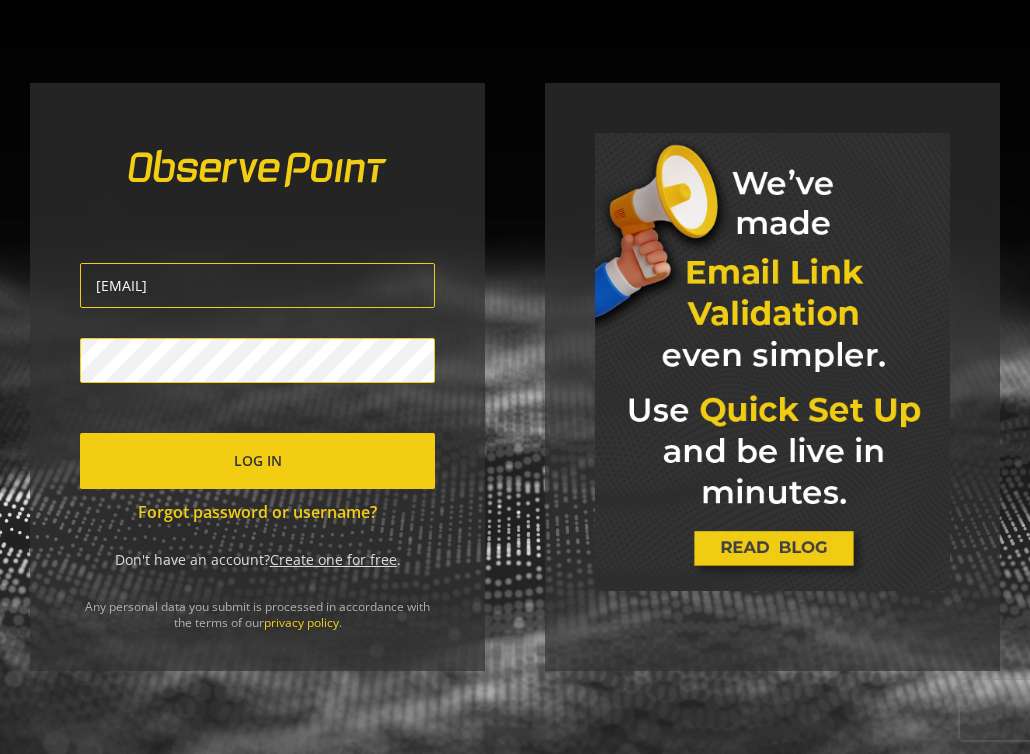 click at bounding box center [257, 461] 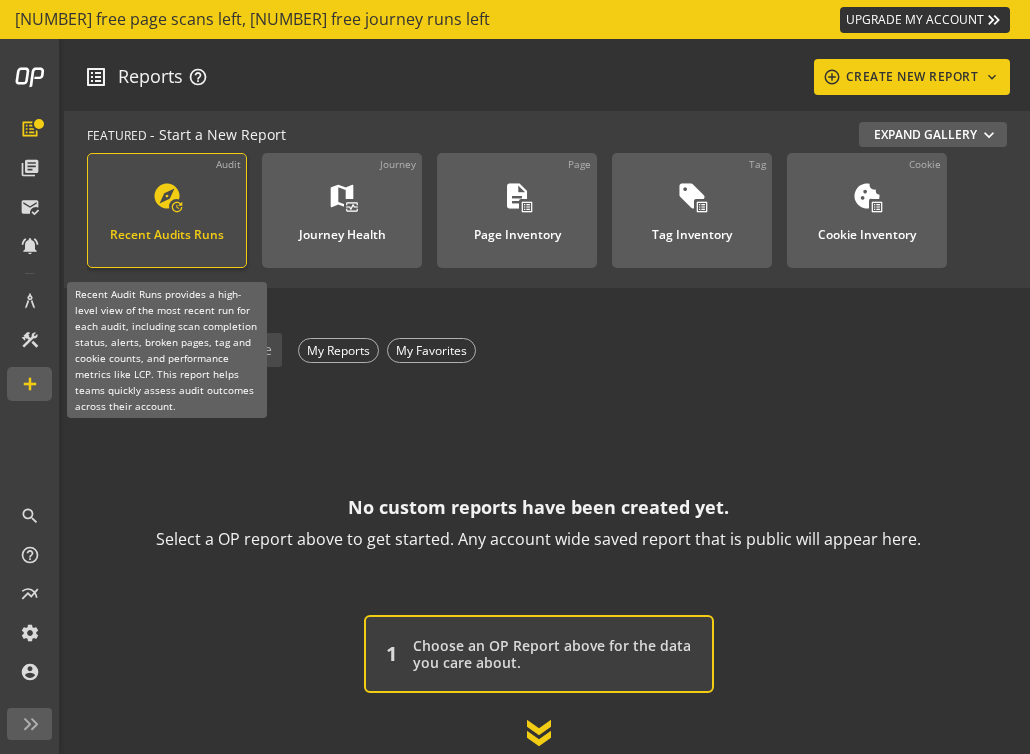 click on "Recent Audits Runs" at bounding box center [167, 229] 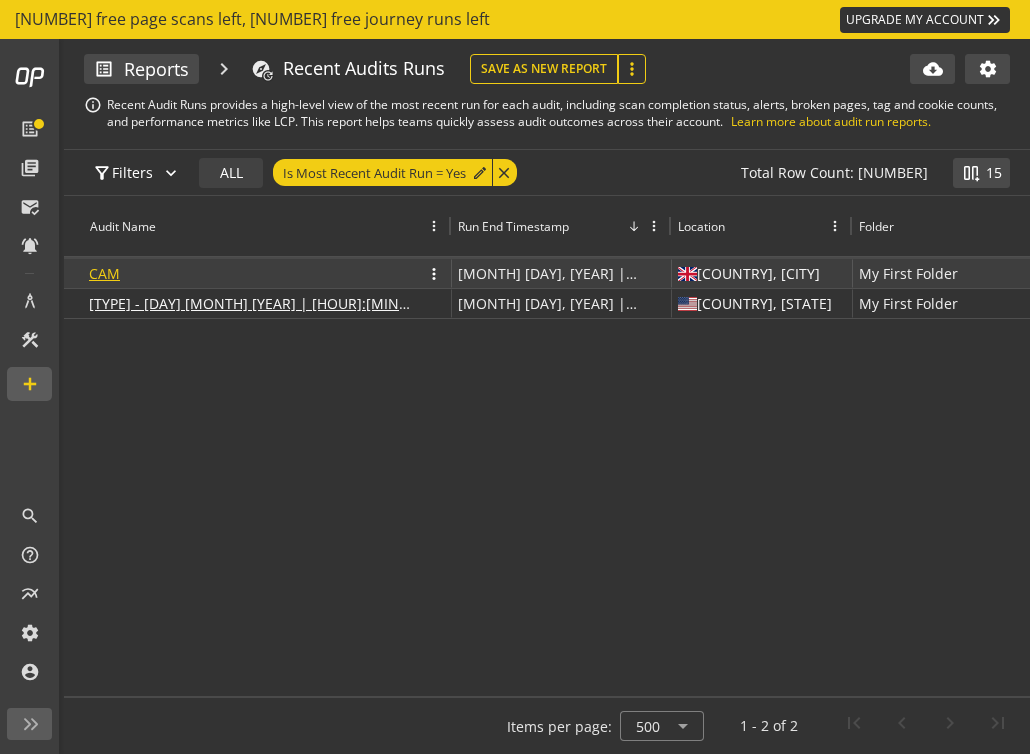 click on "CAM" at bounding box center (104, 273) 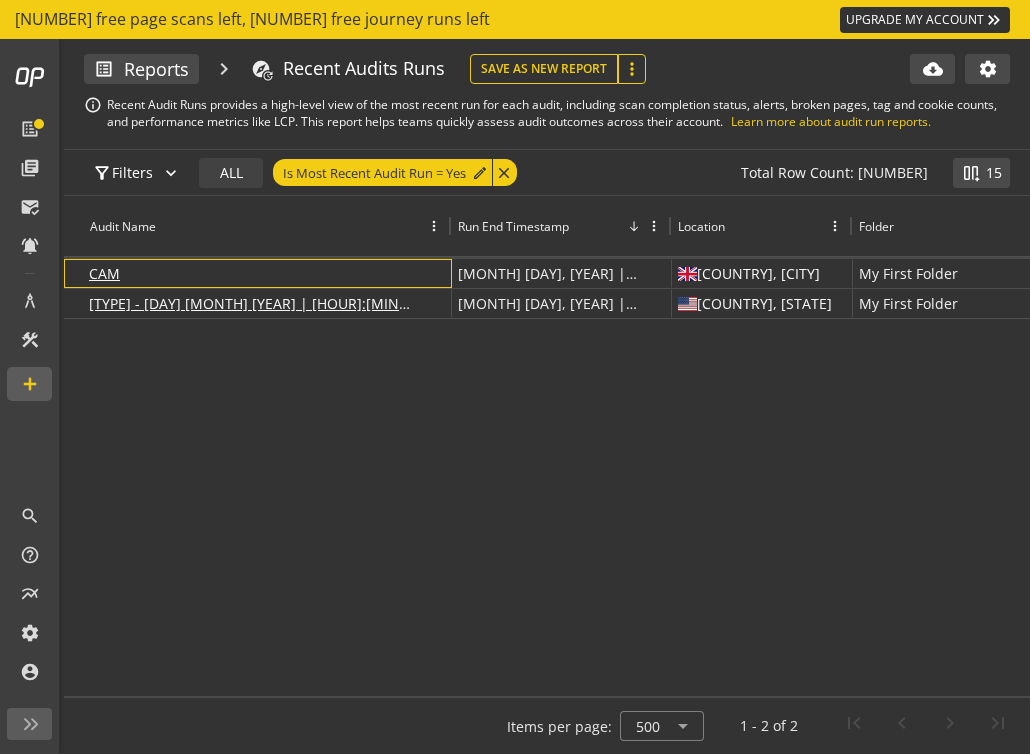 click on "[NUMBER] free page scans left, [NUMBER] free journey runs left" at bounding box center (252, 19) 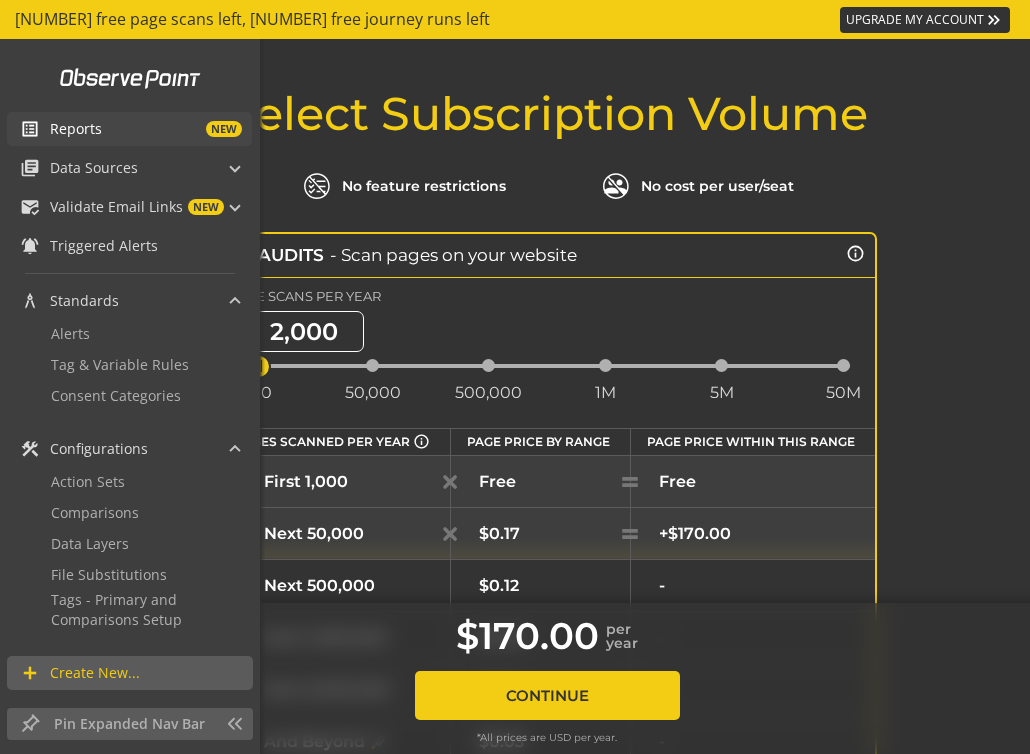 click on "Reports" at bounding box center (76, 129) 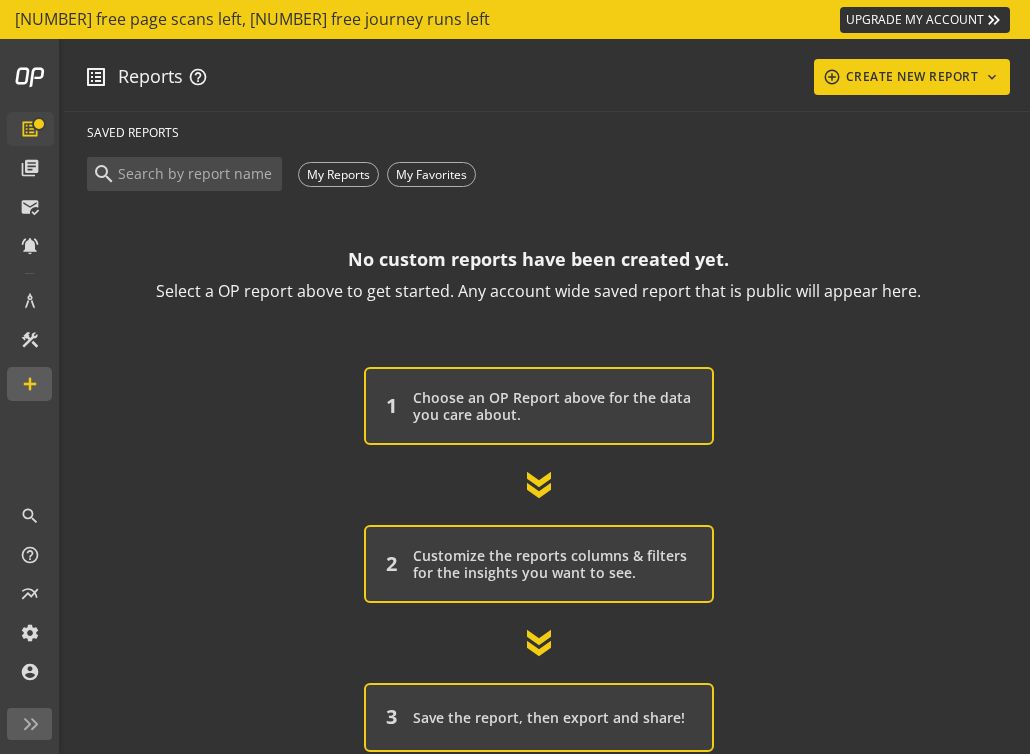 scroll, scrollTop: 0, scrollLeft: 0, axis: both 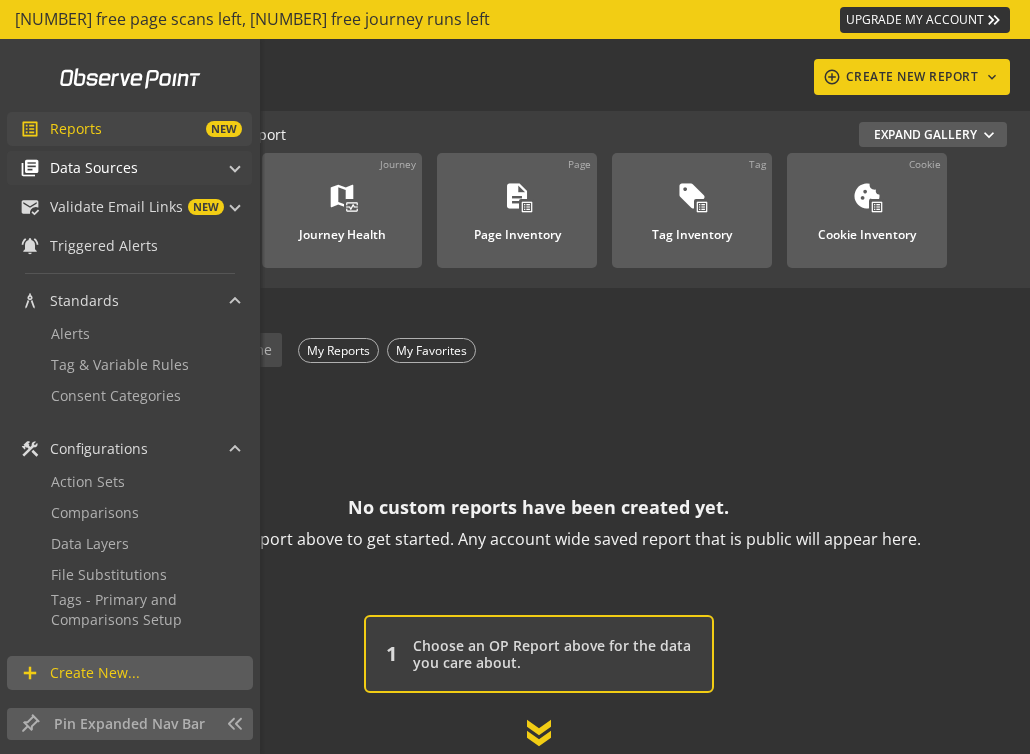 click on "Data Sources" at bounding box center [94, 168] 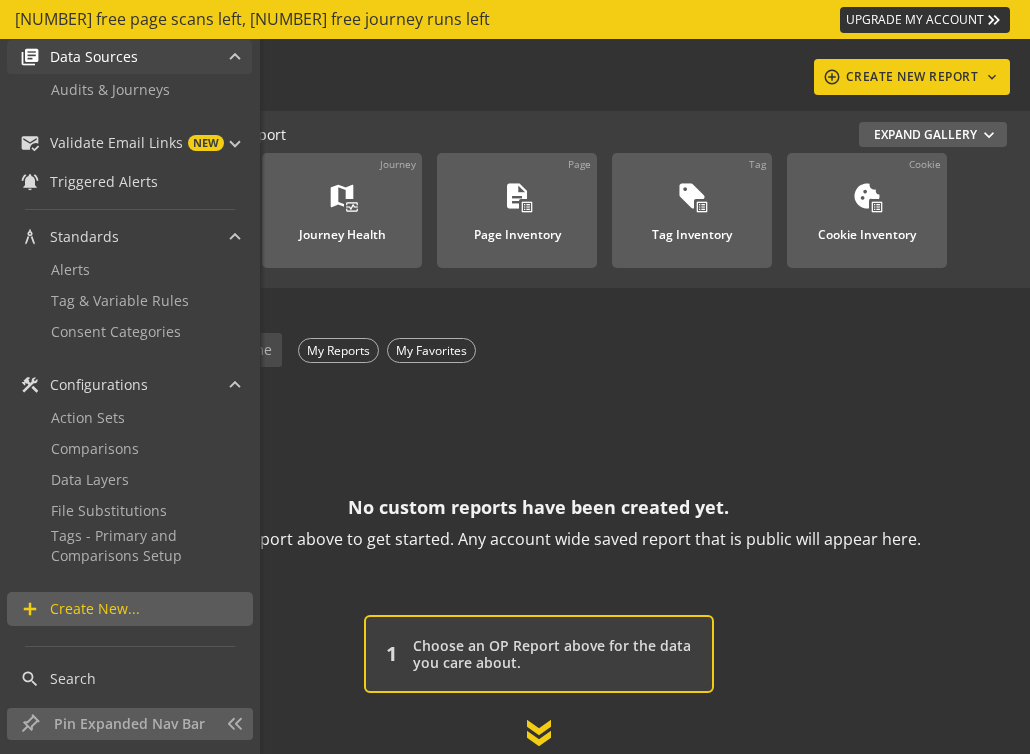 scroll, scrollTop: 112, scrollLeft: 0, axis: vertical 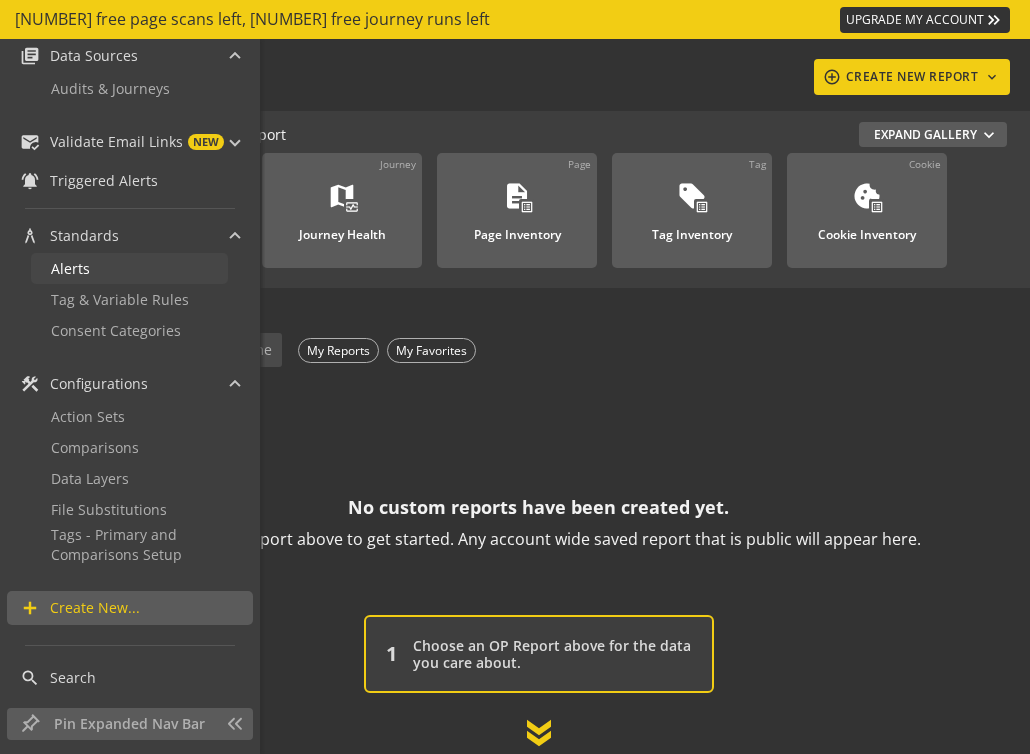 click on "Alerts" at bounding box center [70, 268] 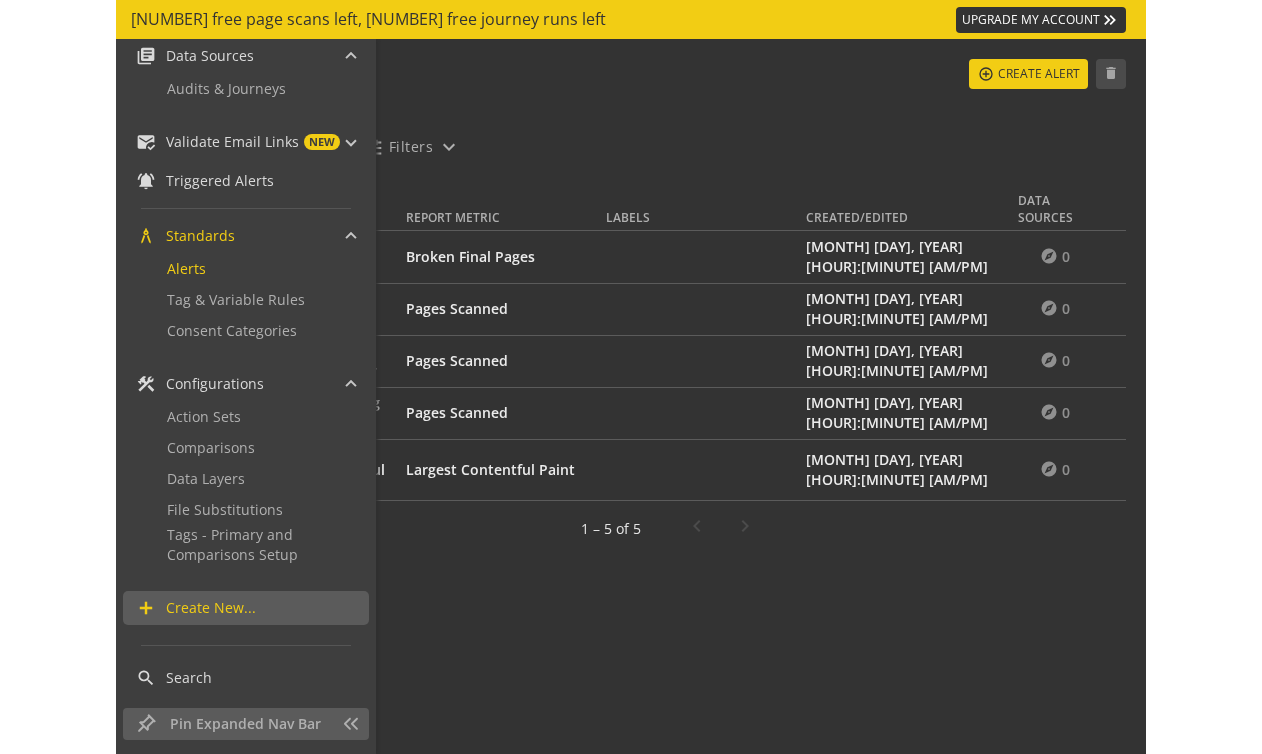 scroll, scrollTop: 0, scrollLeft: 0, axis: both 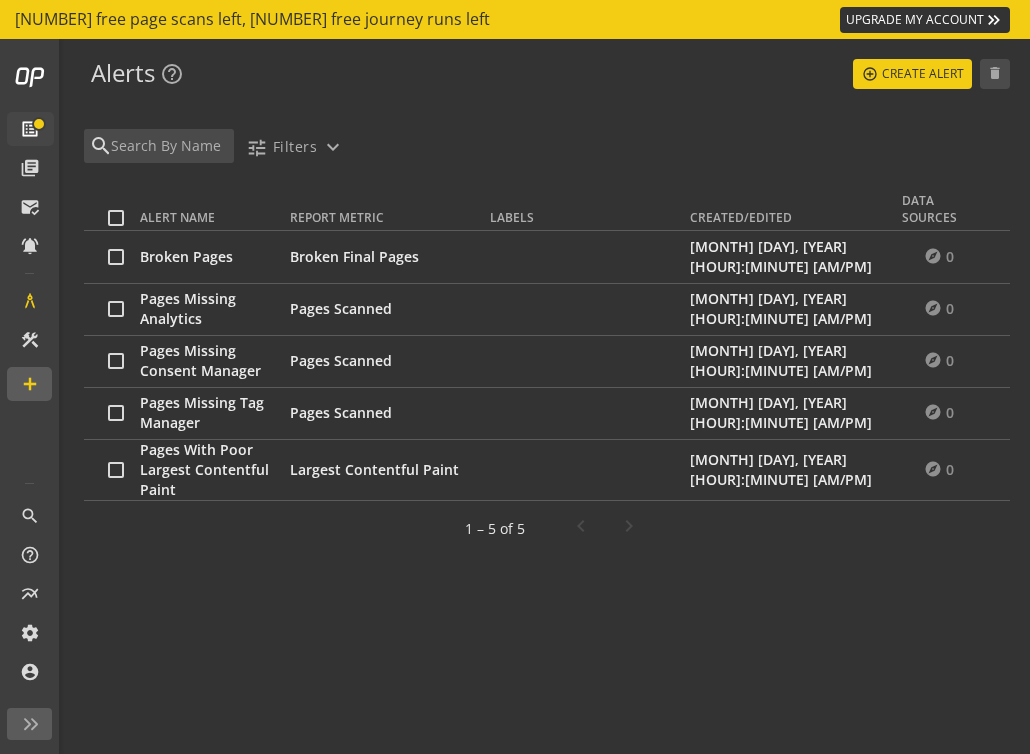 click on "Broken Pages" at bounding box center [186, 256] 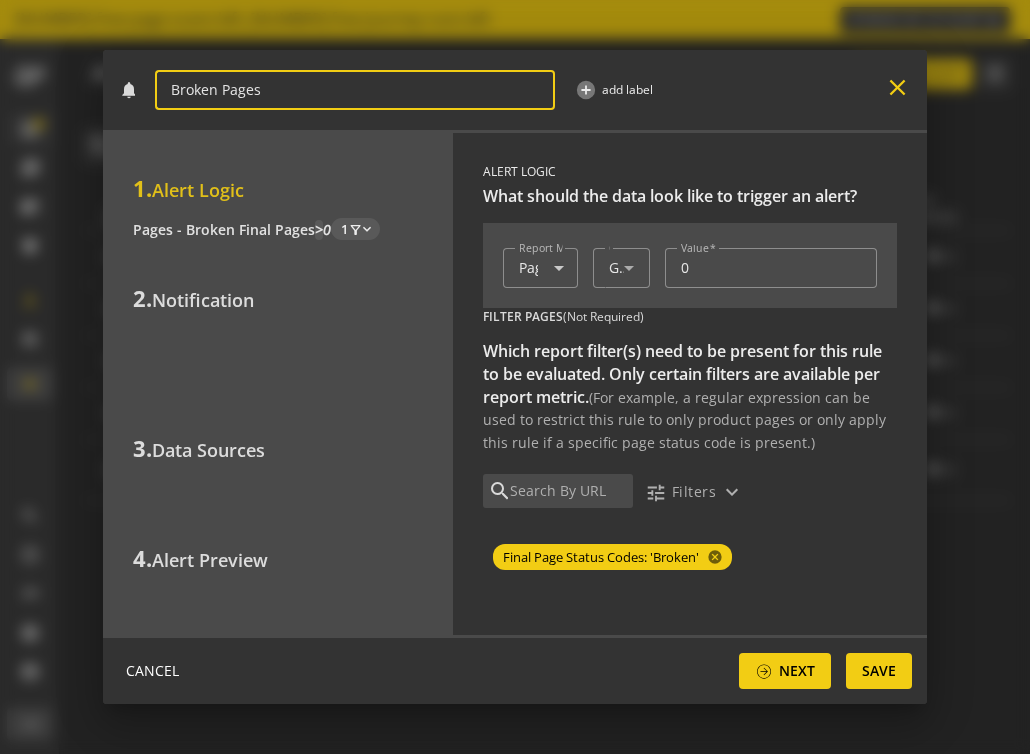 click on "close" at bounding box center (897, 87) 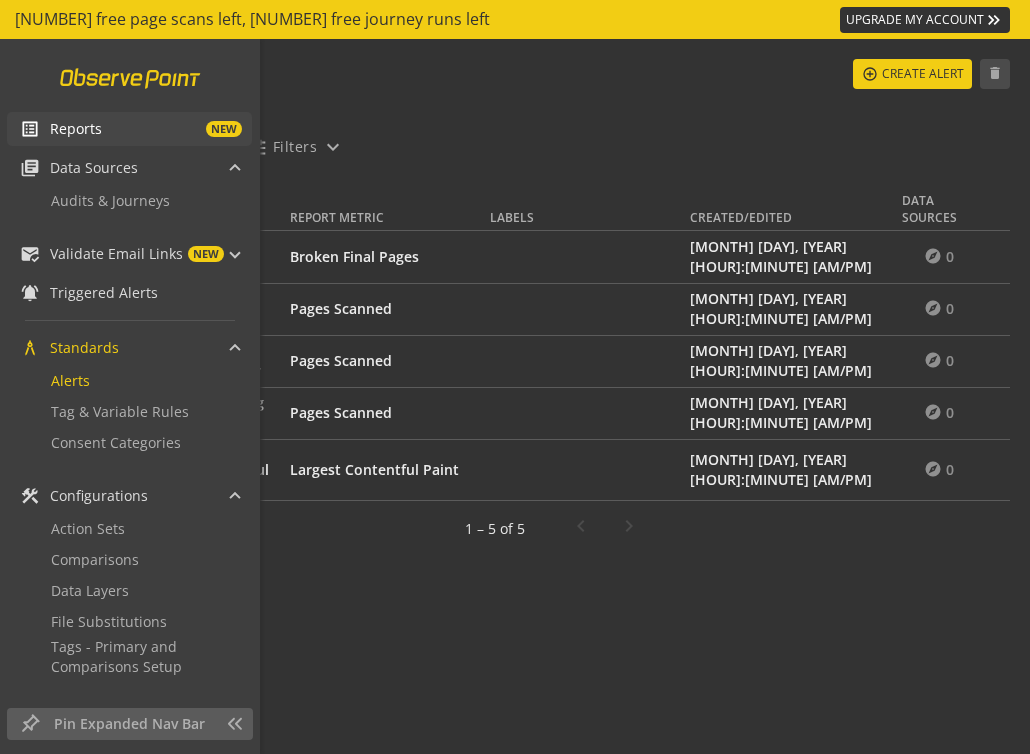 click at bounding box center (130, 78) 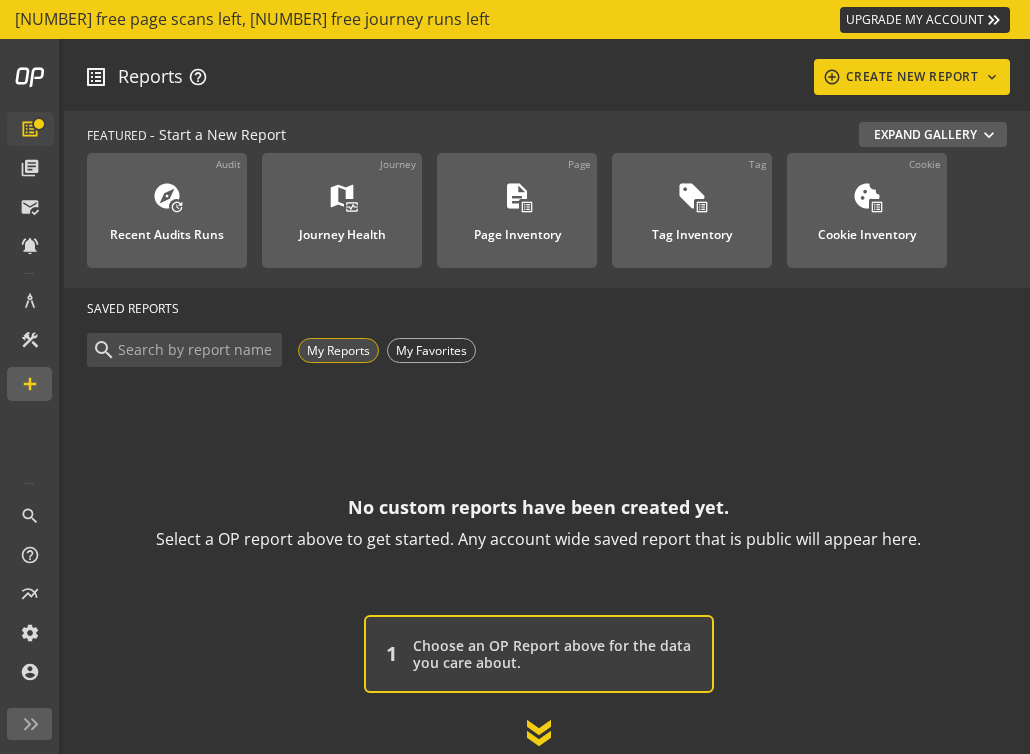 click on "My Reports" at bounding box center (338, 350) 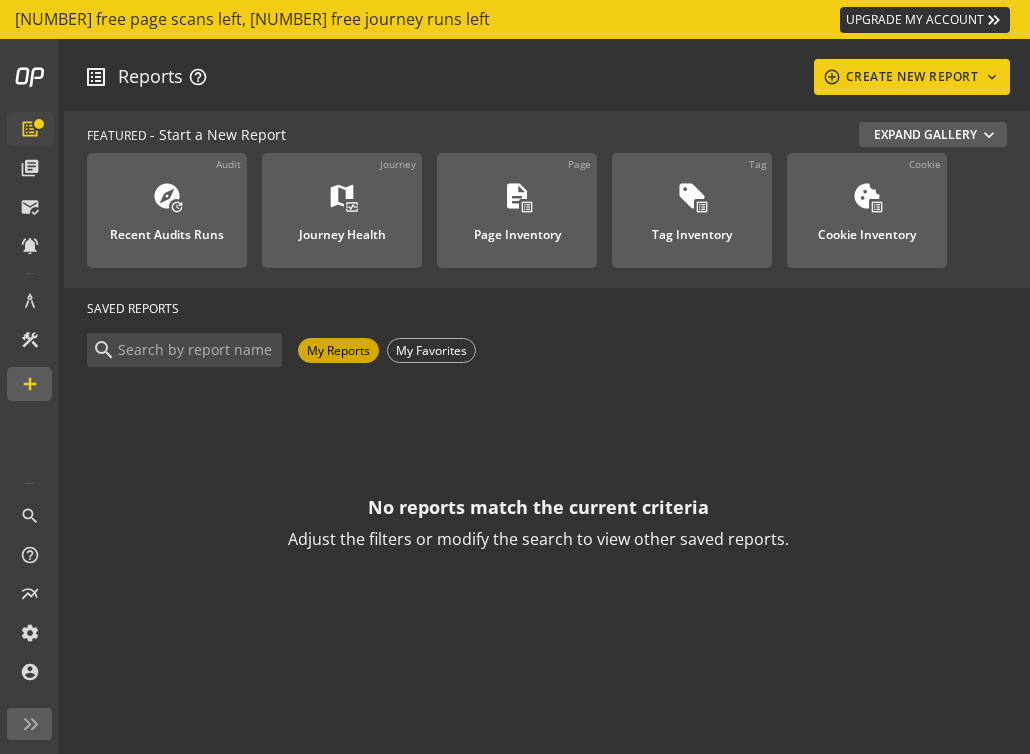 click on "My Reports" at bounding box center (338, 350) 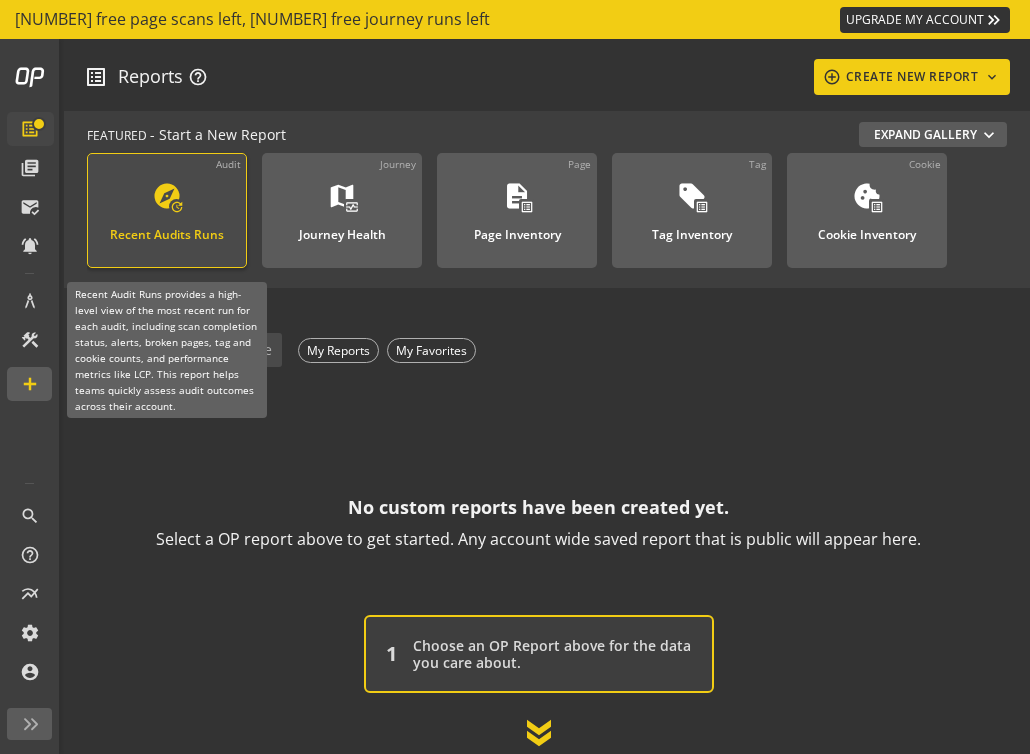 click on "explore  update   Recent Audits Runs" at bounding box center [167, 214] 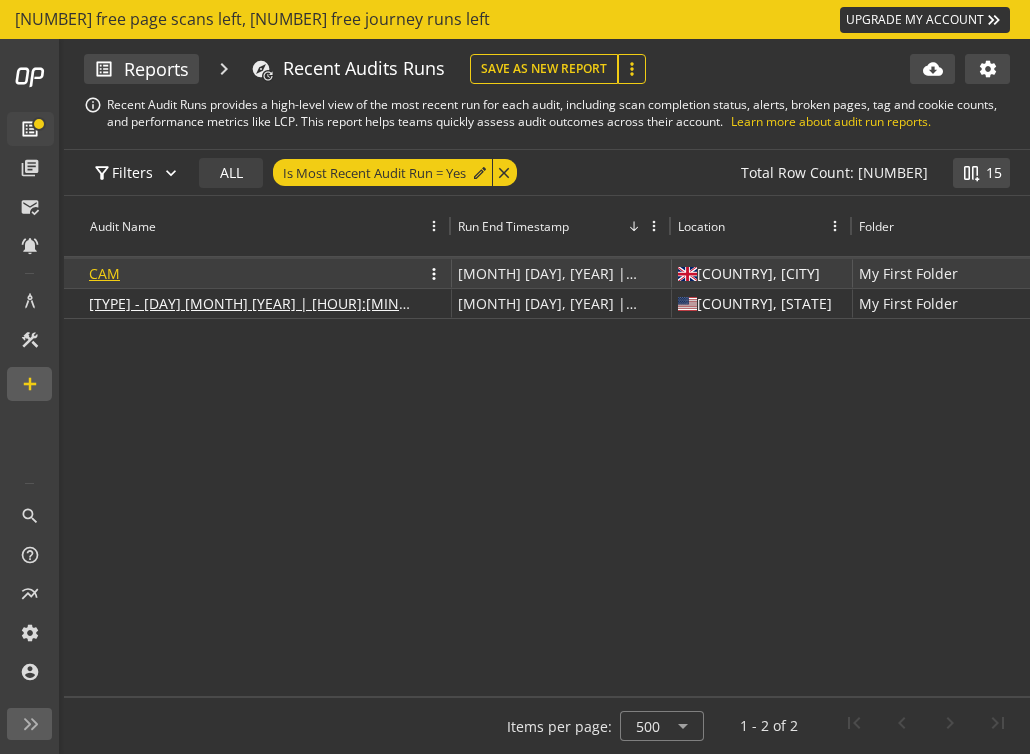 click on "CAM" at bounding box center (104, 273) 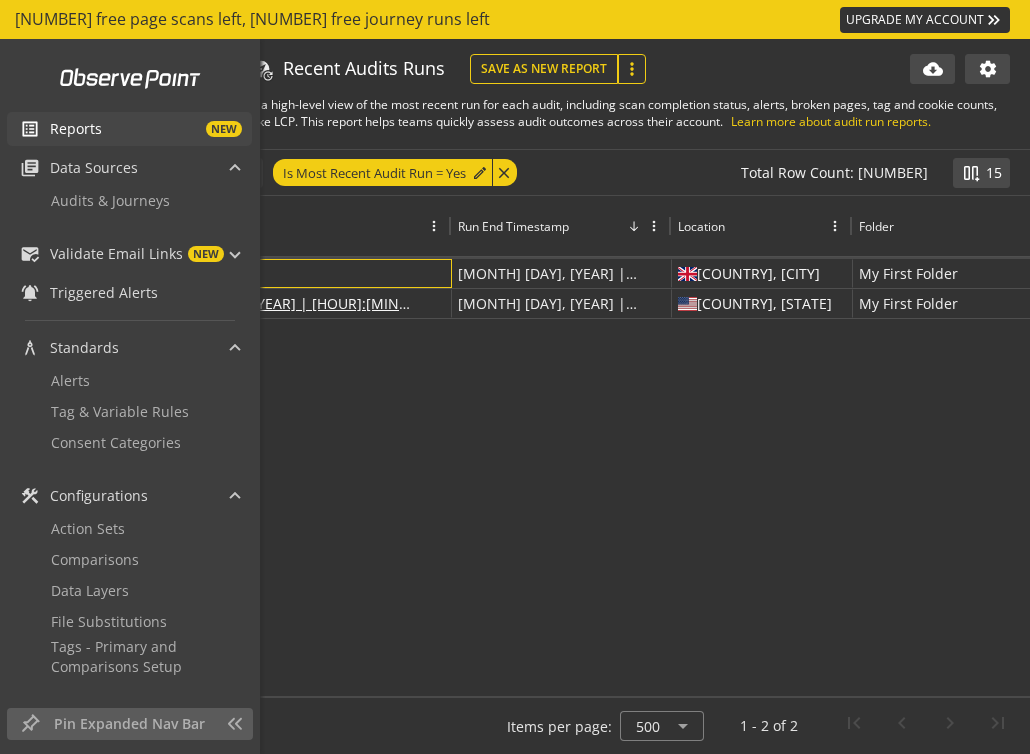 click on "Reports" at bounding box center (76, 129) 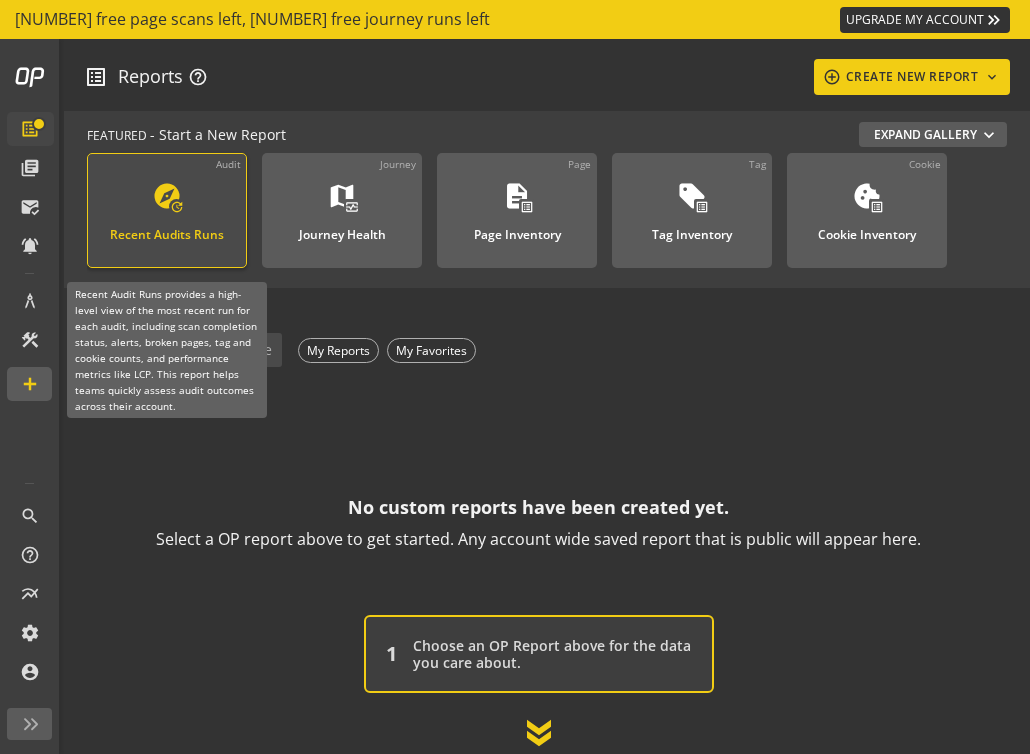 click on "explore  update   Recent Audits Runs" at bounding box center [167, 214] 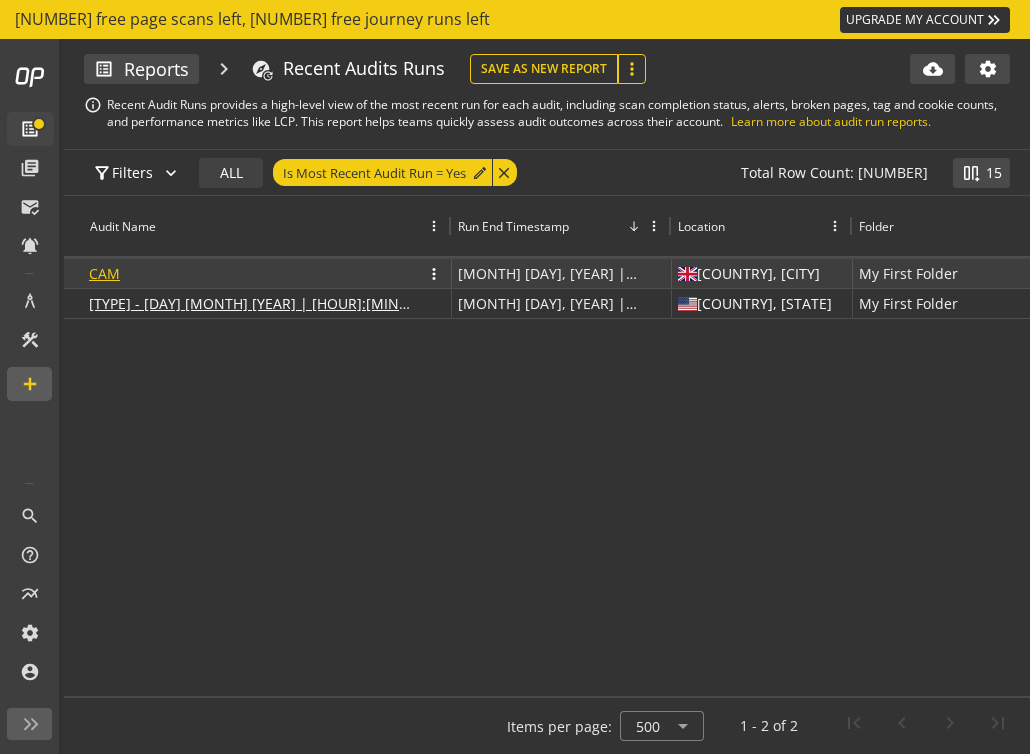 click on "CAM" at bounding box center [104, 273] 